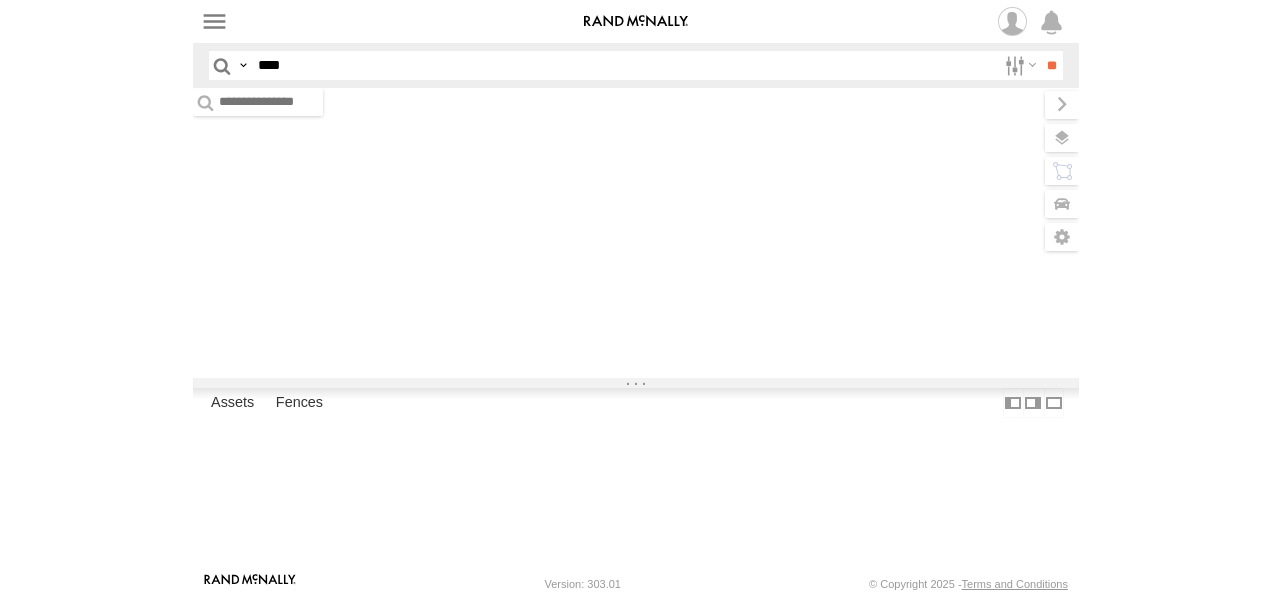 scroll, scrollTop: 0, scrollLeft: 0, axis: both 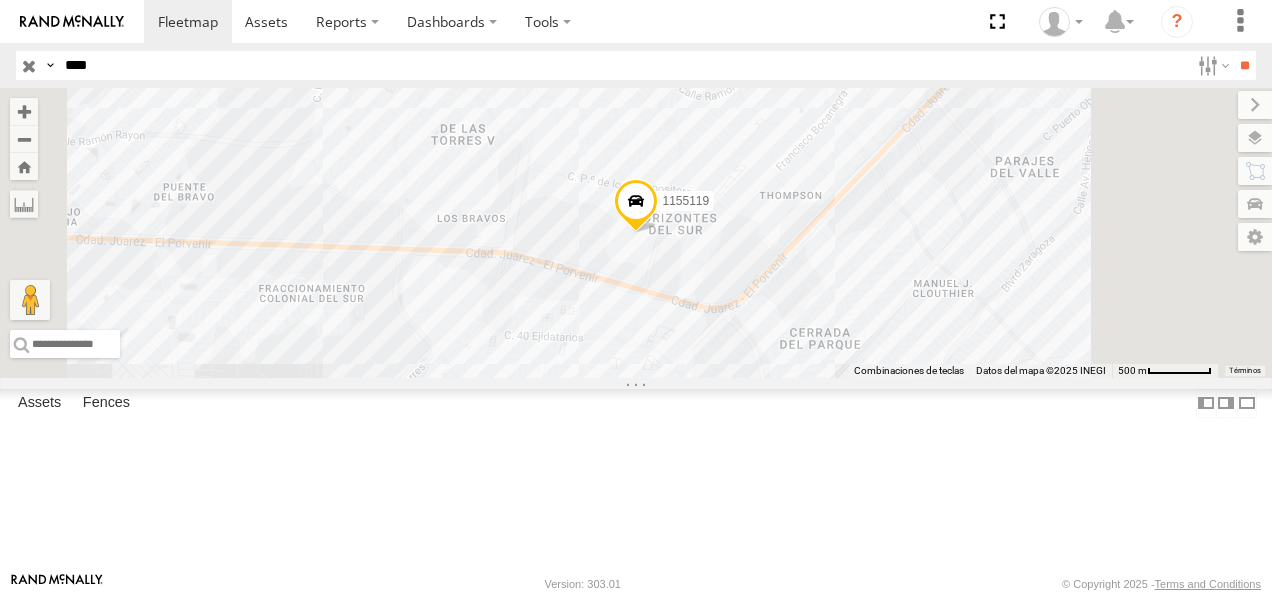 drag, startPoint x: 119, startPoint y: 64, endPoint x: -4, endPoint y: 58, distance: 123.146255 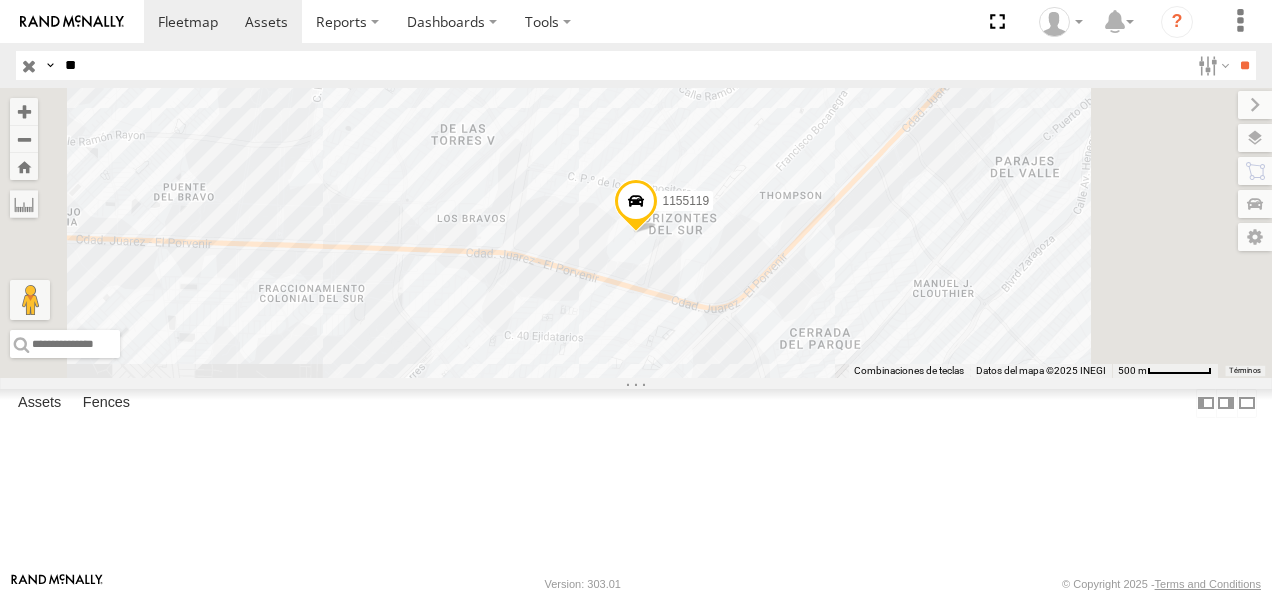 click on "**" at bounding box center (1244, 65) 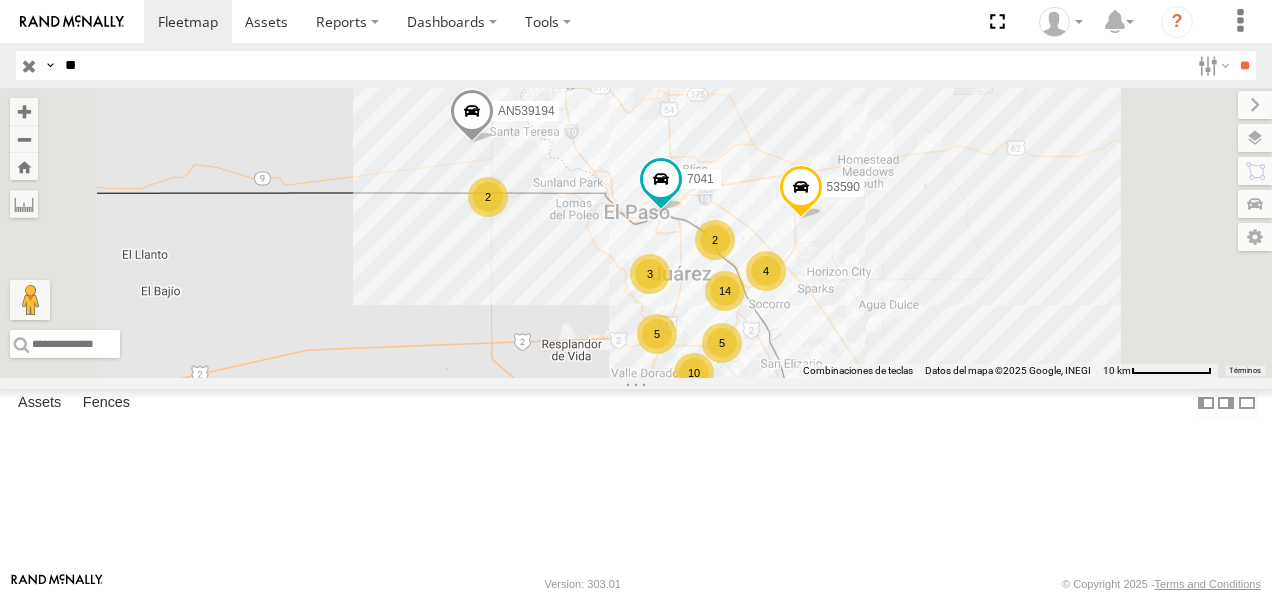 scroll, scrollTop: 500, scrollLeft: 0, axis: vertical 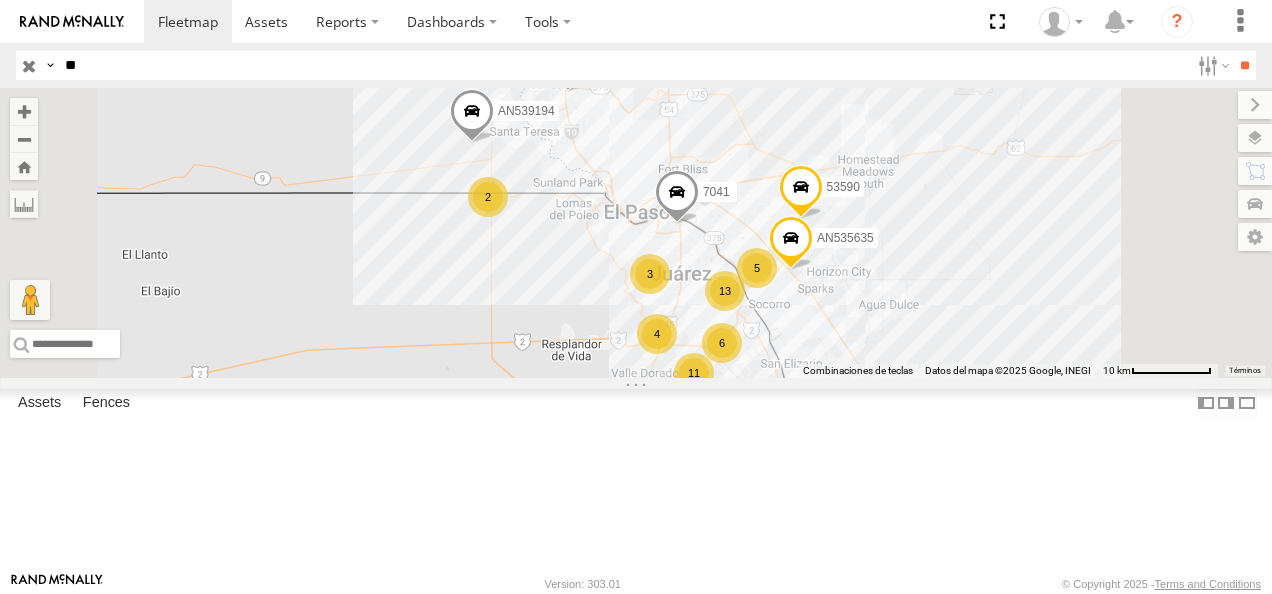 drag, startPoint x: 96, startPoint y: 72, endPoint x: 24, endPoint y: 72, distance: 72 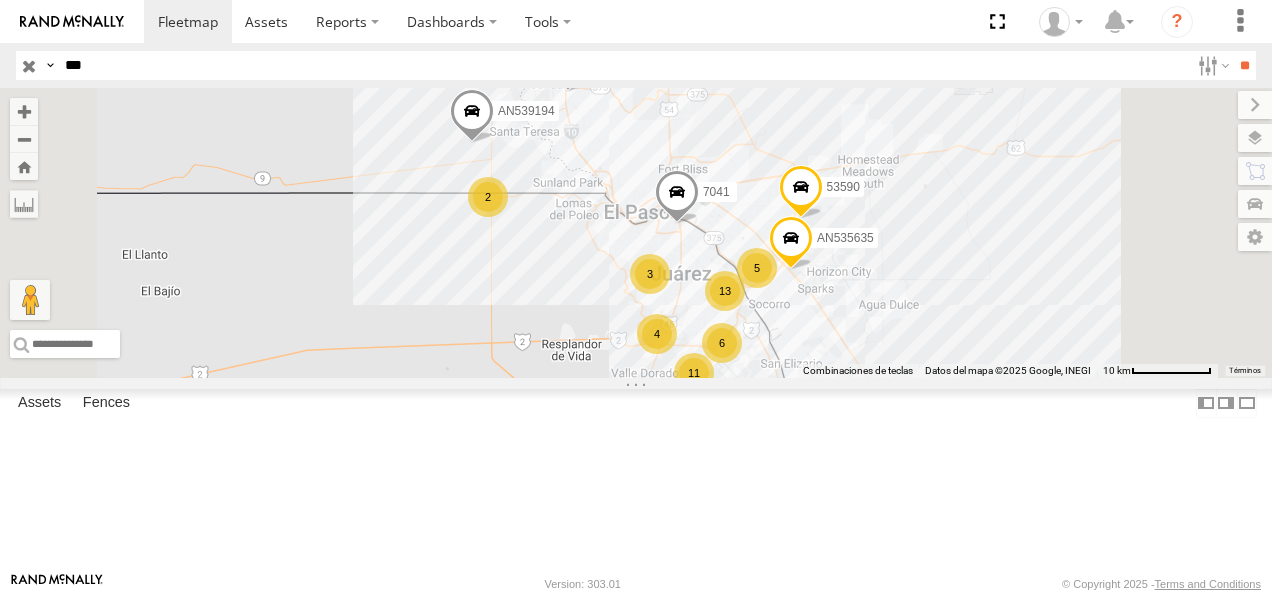 click on "**" at bounding box center [1244, 65] 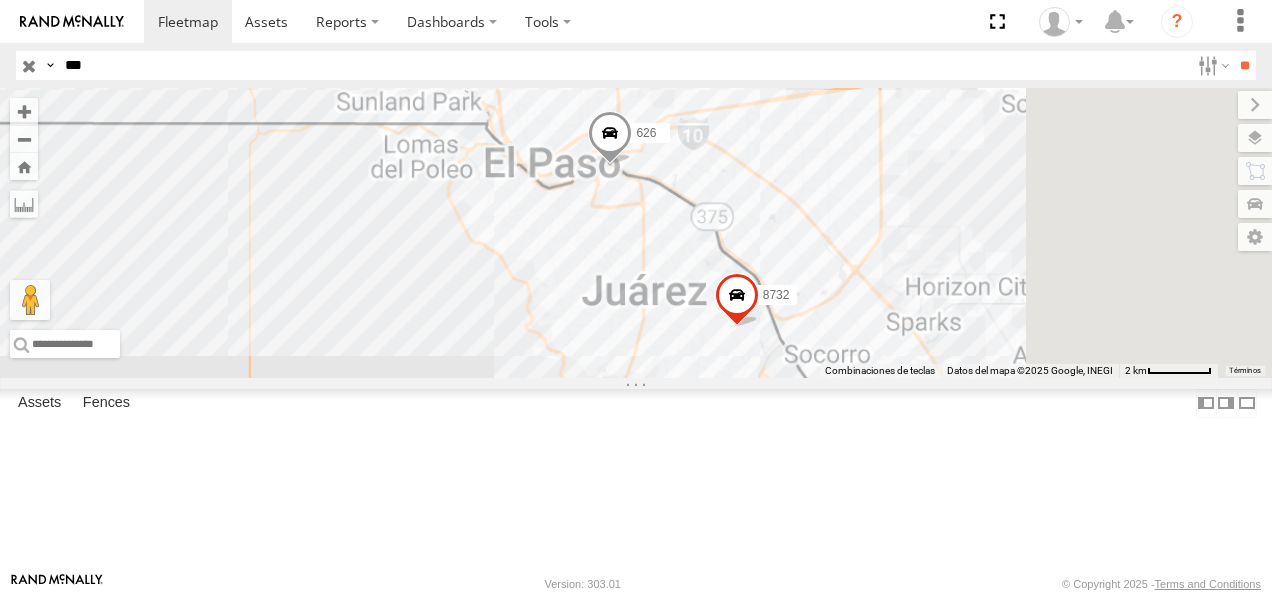 click on "626
FLEX NORTE" at bounding box center [0, 0] 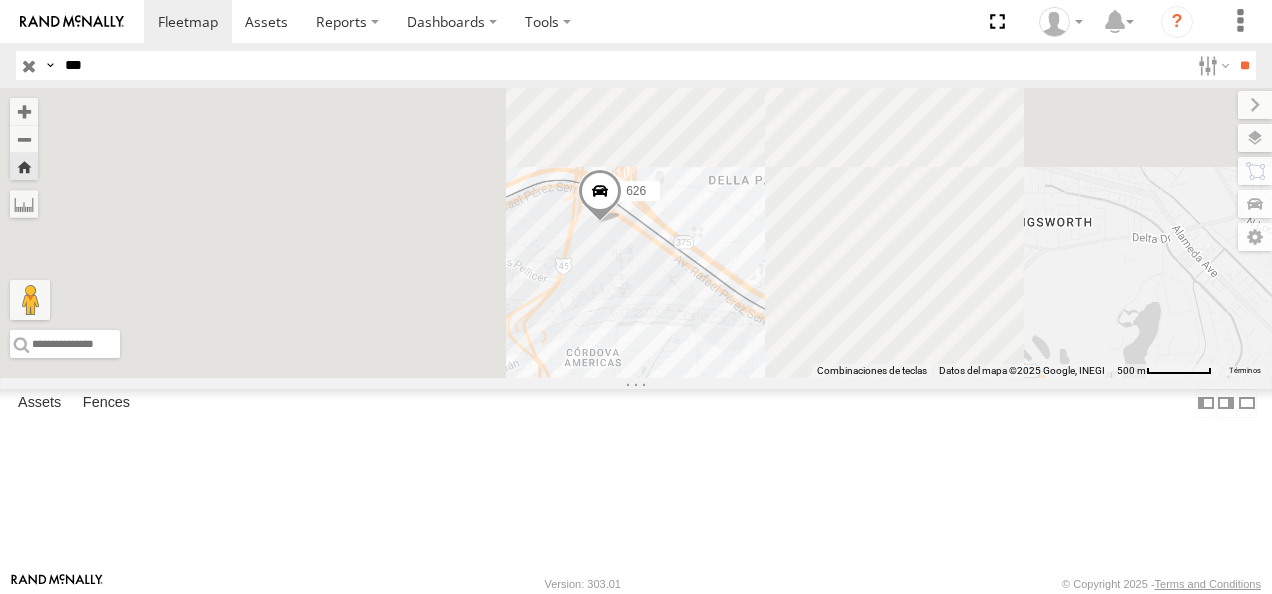 drag, startPoint x: 105, startPoint y: 65, endPoint x: -4, endPoint y: 61, distance: 109.07337 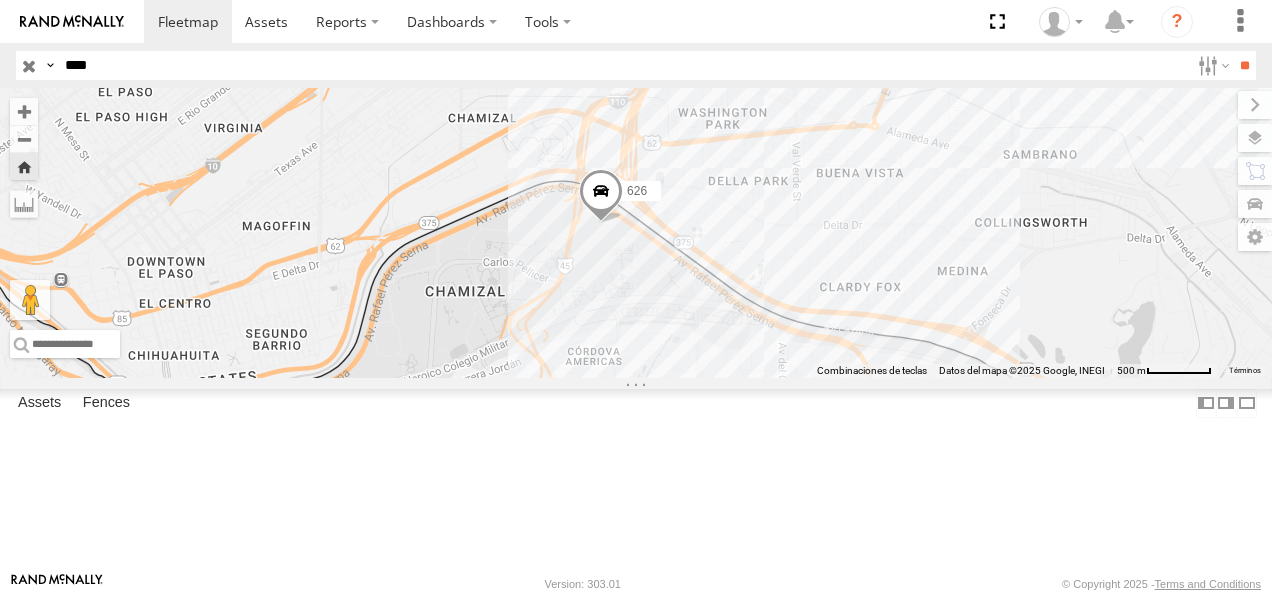 click on "**" at bounding box center (1244, 65) 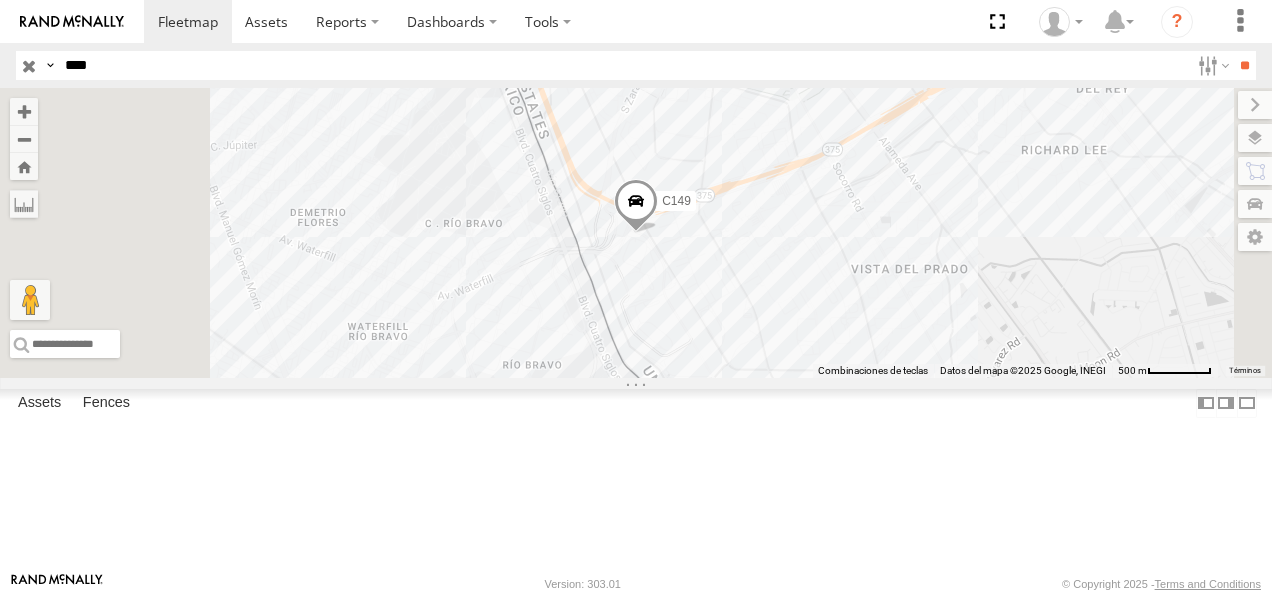 click on "C149
Cruce
[GEOGRAPHIC_DATA]
31.6724 -106.33305
Video" at bounding box center (0, 0) 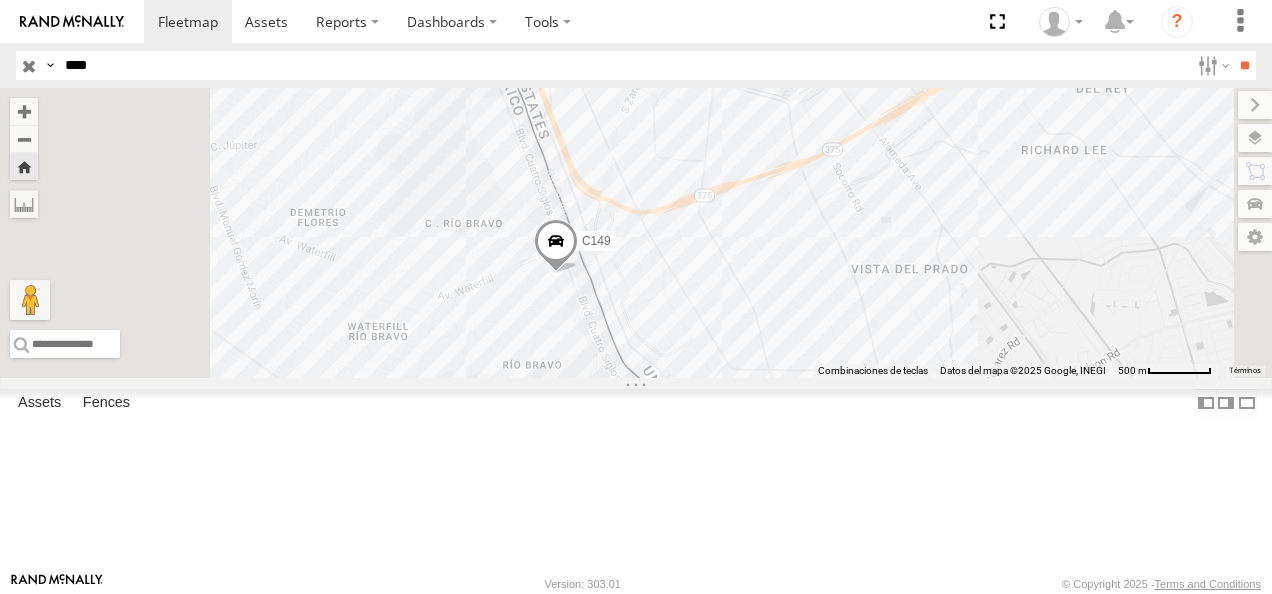 drag, startPoint x: 85, startPoint y: 69, endPoint x: 8, endPoint y: 74, distance: 77.16217 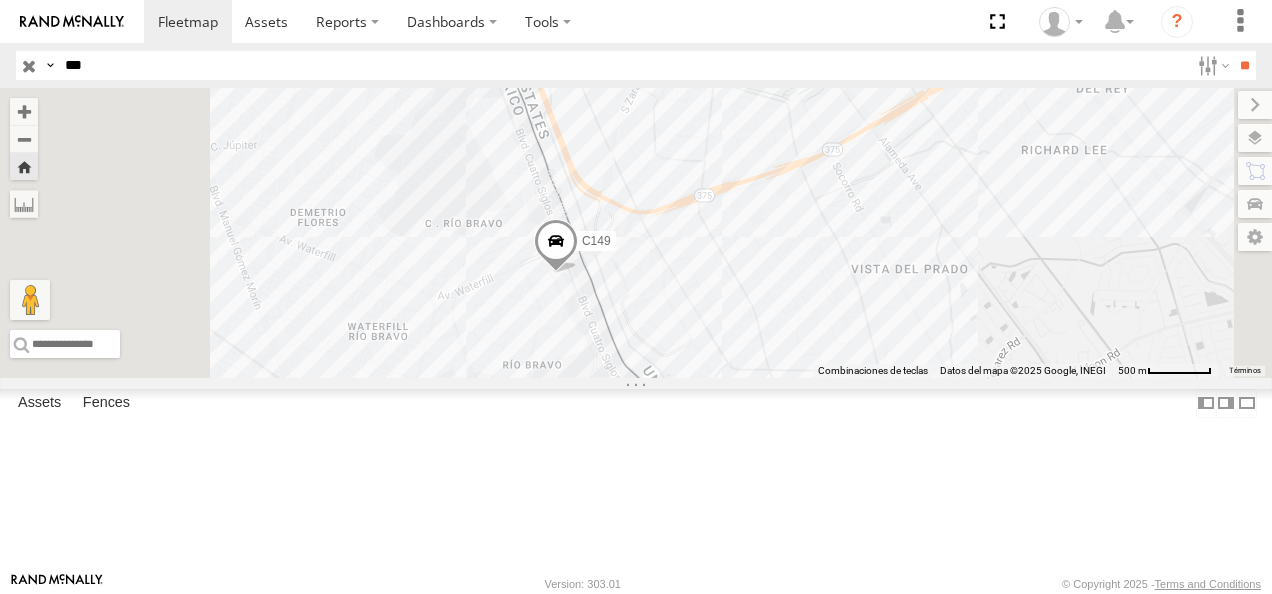 click on "**" at bounding box center [1244, 65] 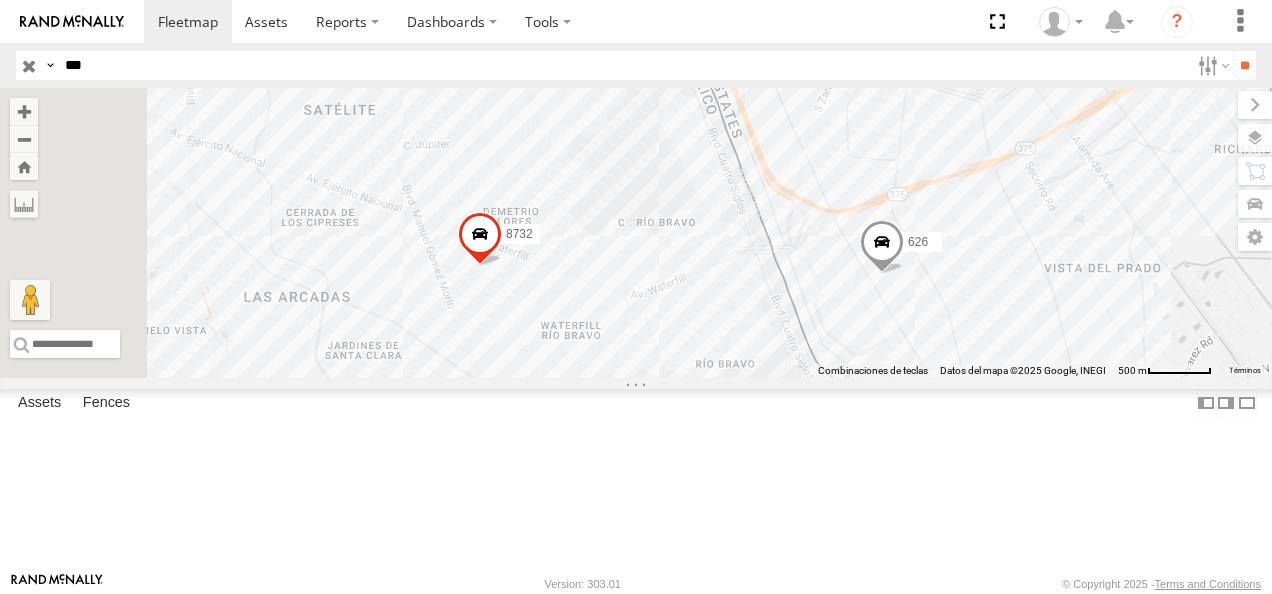 drag, startPoint x: 127, startPoint y: 68, endPoint x: 36, endPoint y: 69, distance: 91.00549 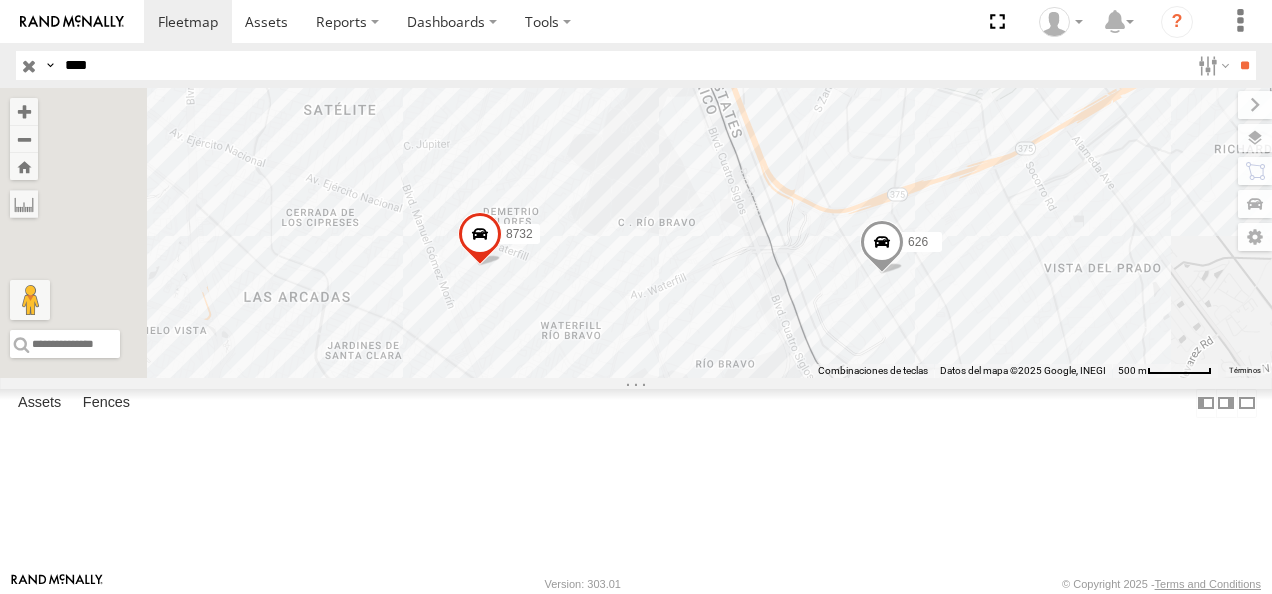 click on "**" at bounding box center (1244, 65) 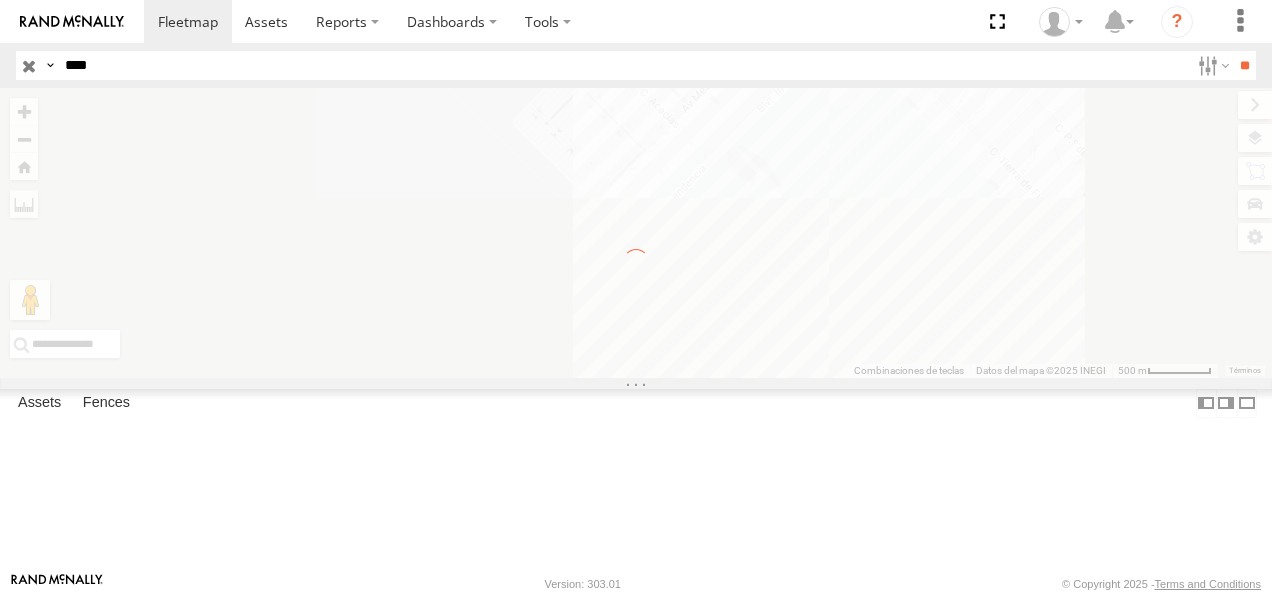 drag, startPoint x: 119, startPoint y: 57, endPoint x: 36, endPoint y: 67, distance: 83.60024 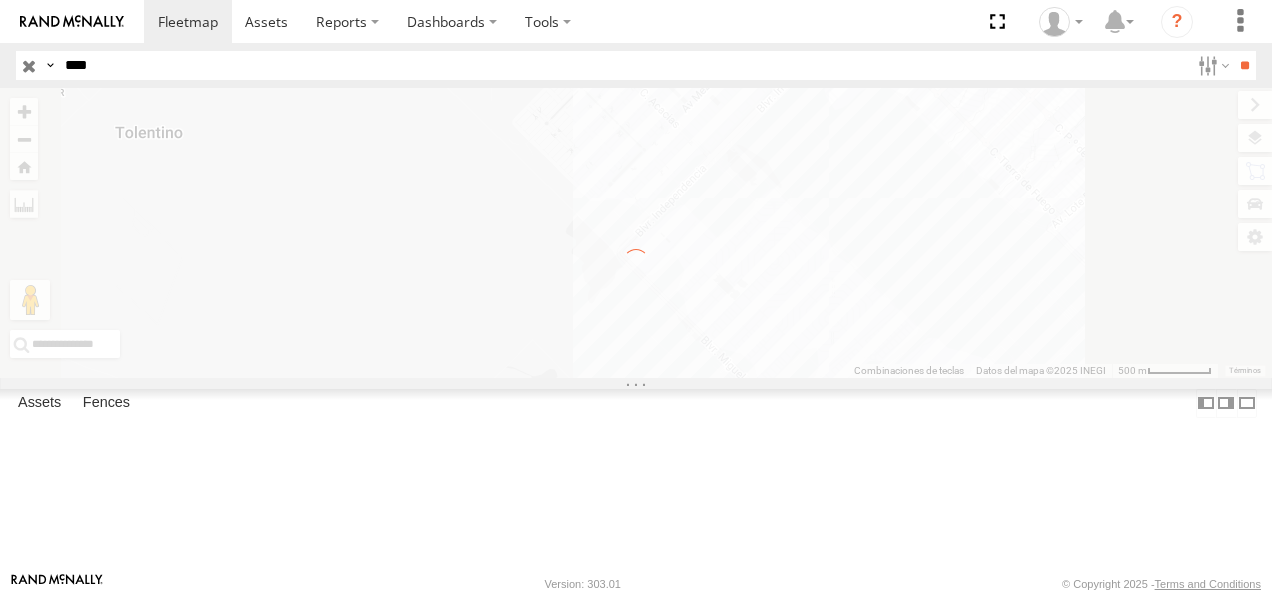 click on "****" at bounding box center [623, 65] 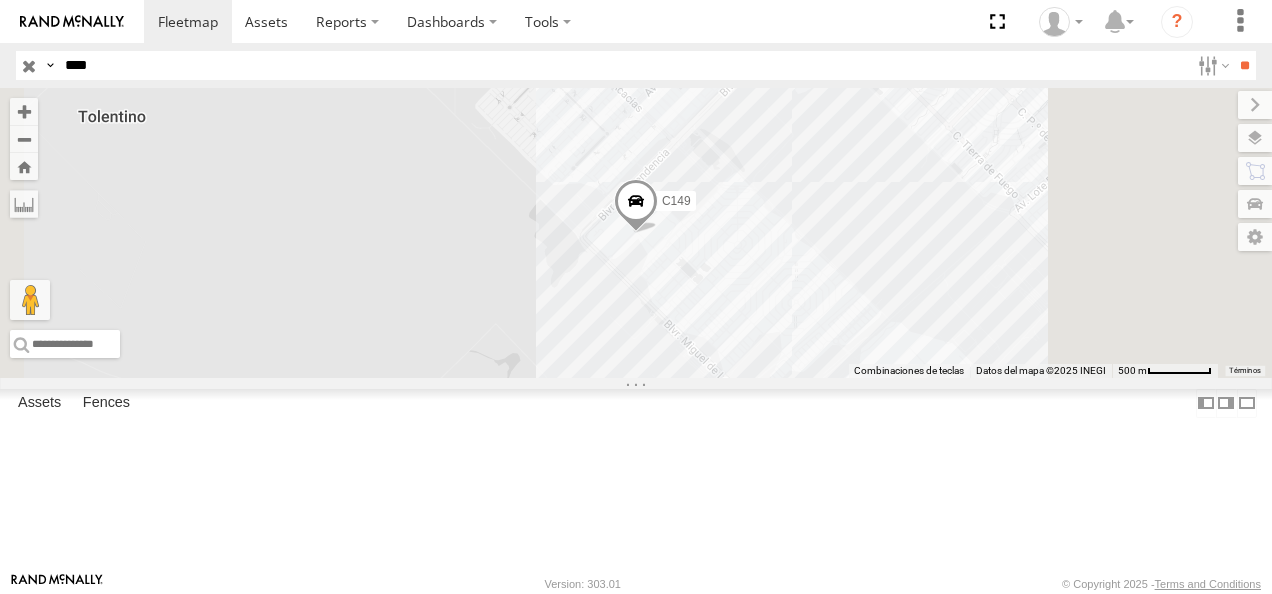 click on "Cruce" at bounding box center (0, 0) 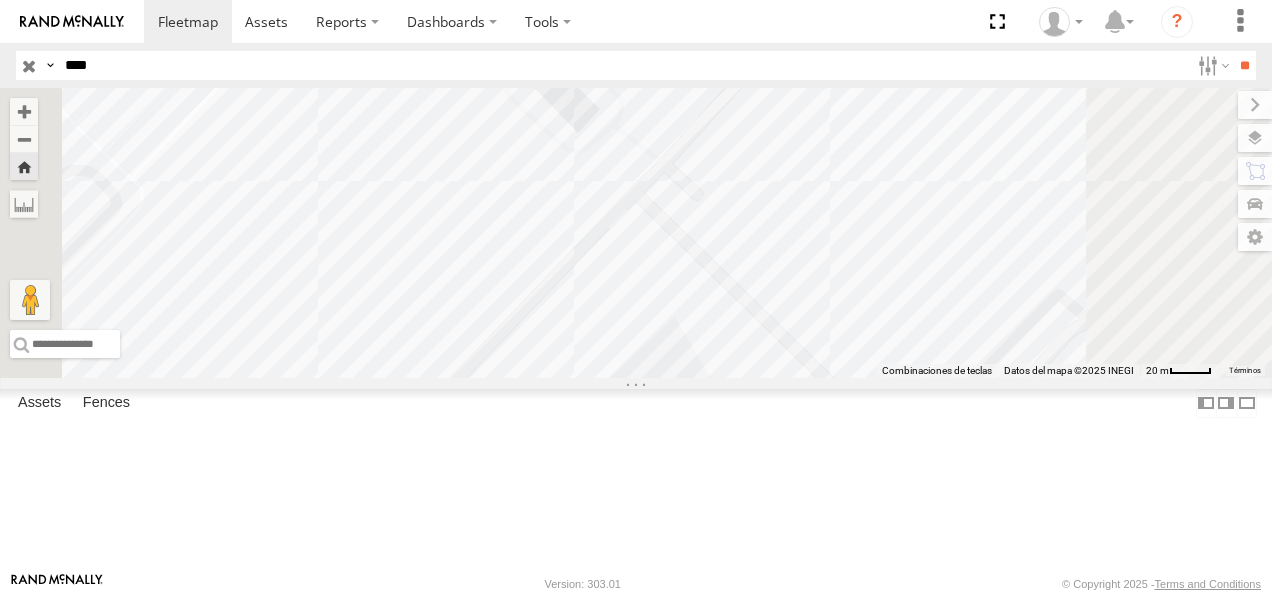 click on "C149
Cruce
FLEXTRONICS SUR
SERVICIO INTERNACIONAL DE ENLACE TERRESTRE SA
31.57479 -106.405
Video" at bounding box center (0, 0) 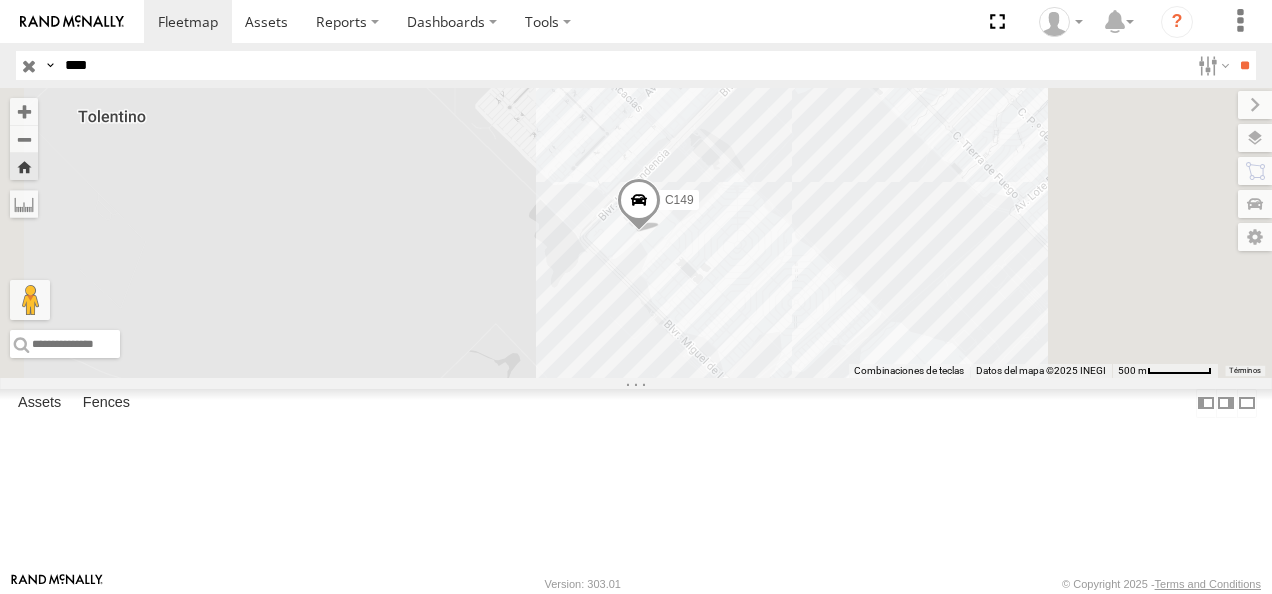 click on "C149" at bounding box center [636, 233] 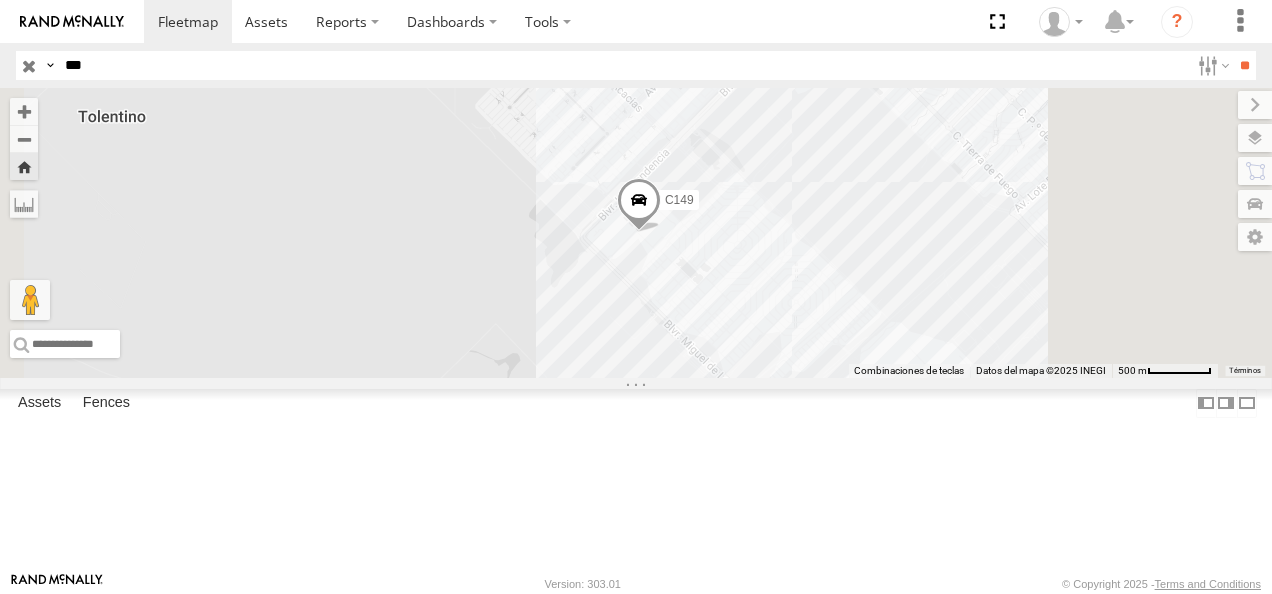 click on "**" at bounding box center (1244, 65) 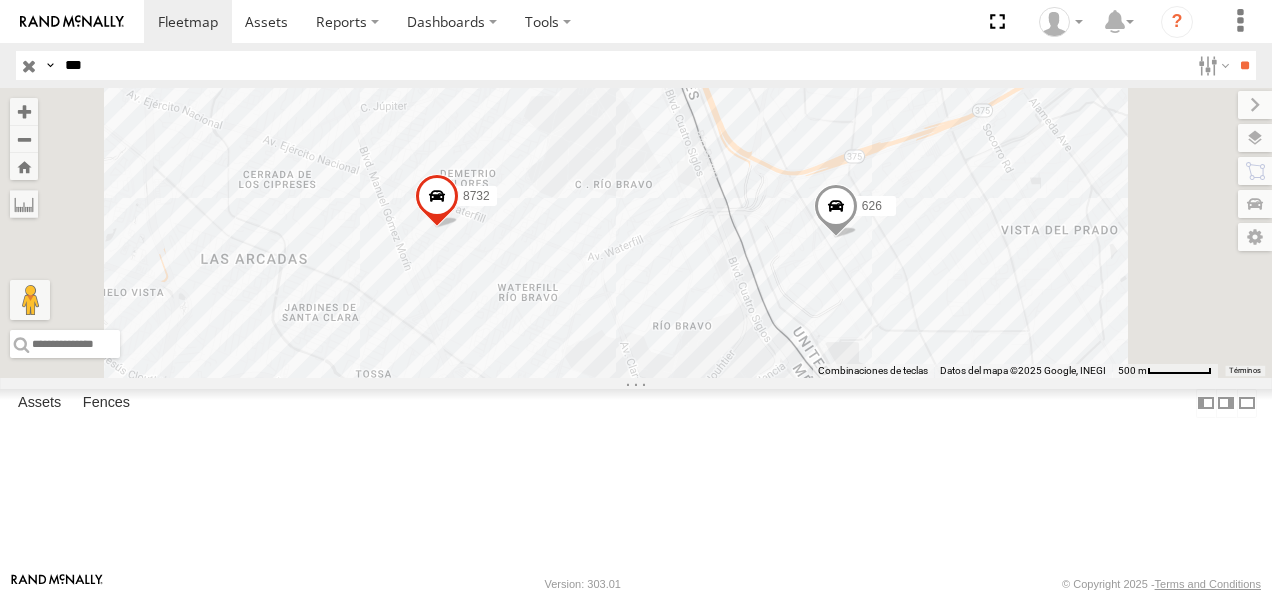 click on "626" at bounding box center [0, 0] 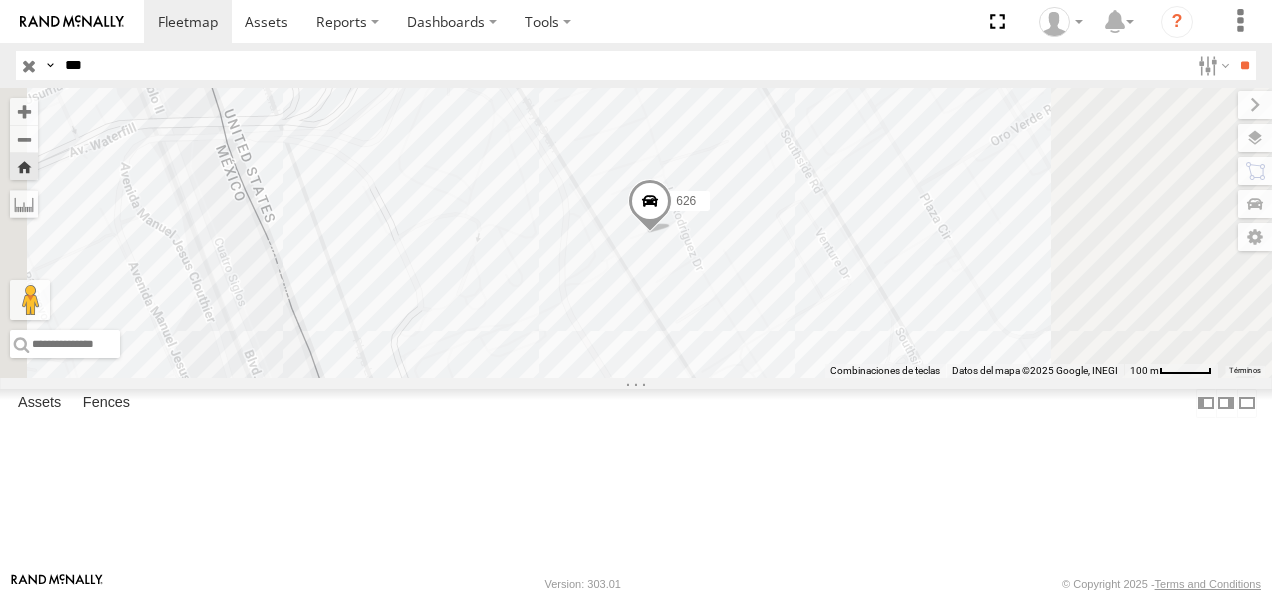 click on "626" at bounding box center (636, 233) 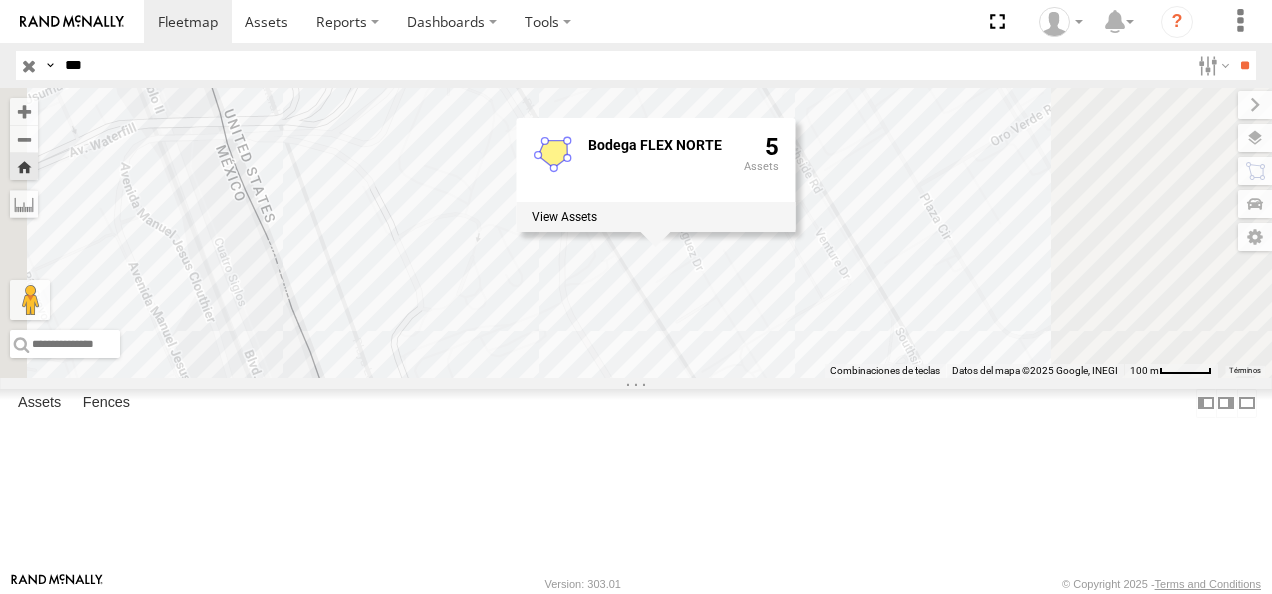 click on "626 Bodega FLEX NORTE 5" at bounding box center [636, 233] 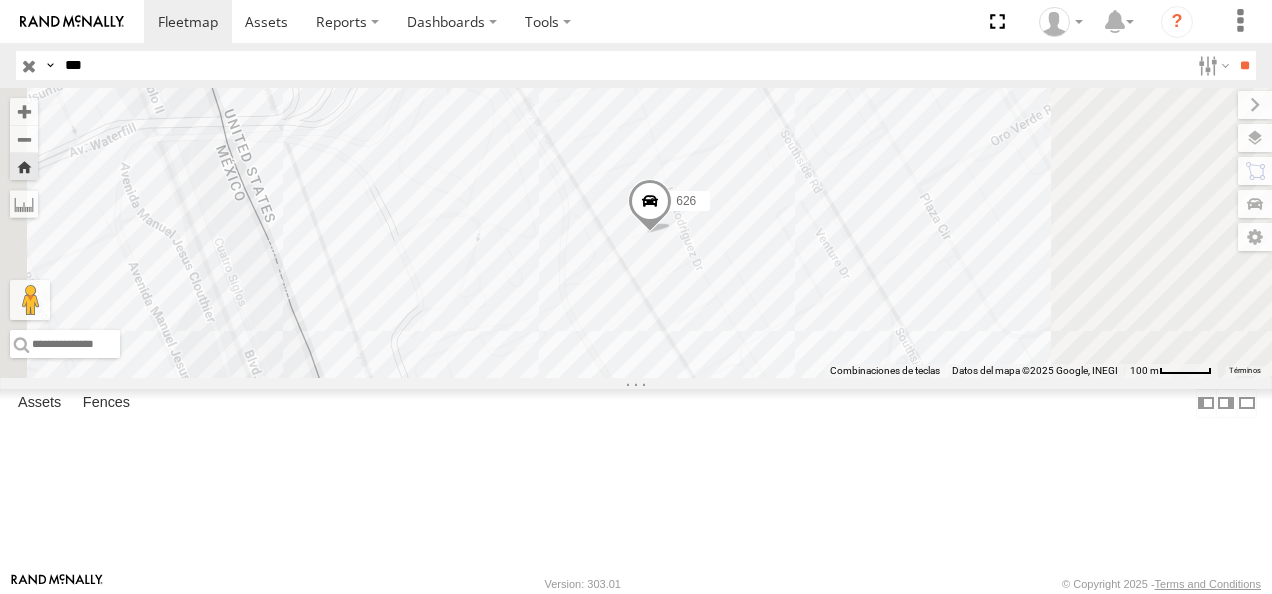 drag, startPoint x: 136, startPoint y: 67, endPoint x: 0, endPoint y: 44, distance: 137.93114 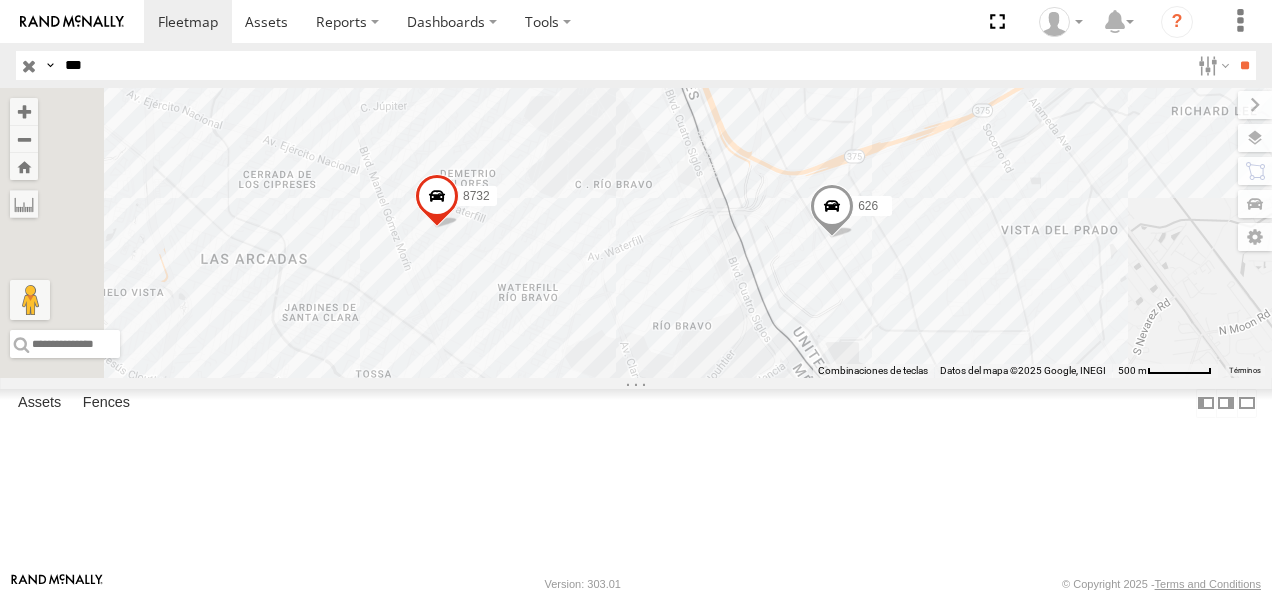 click on "***" at bounding box center (623, 65) 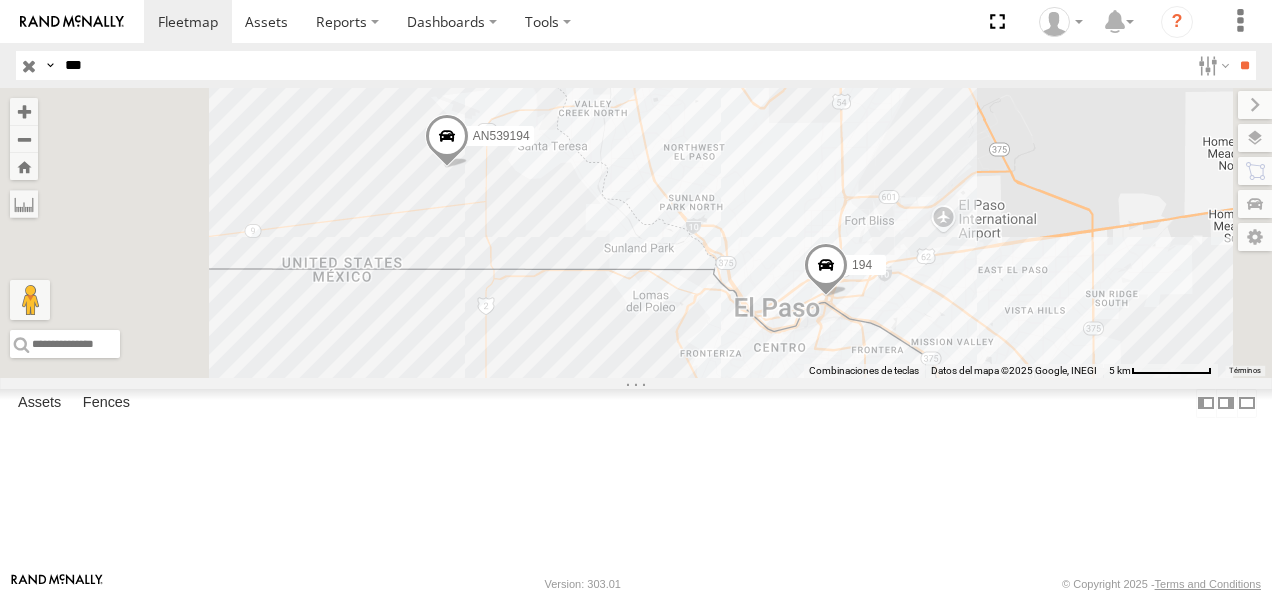 click on "194
FLEX NORTE" at bounding box center [0, 0] 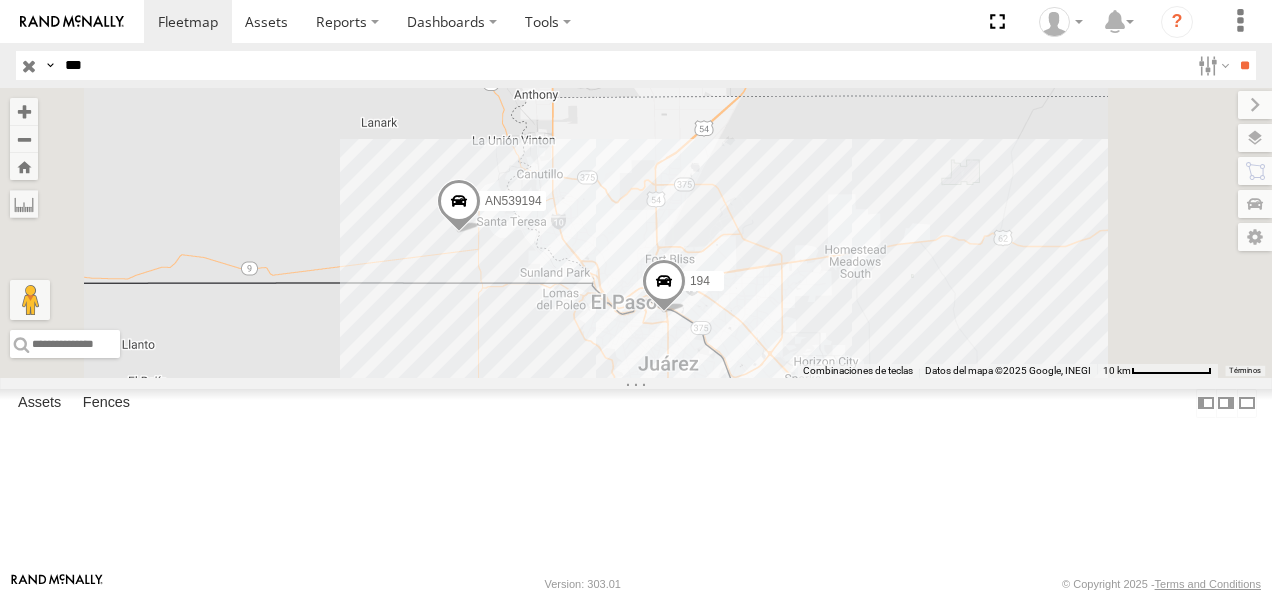 drag, startPoint x: 102, startPoint y: 64, endPoint x: 74, endPoint y: 68, distance: 28.284271 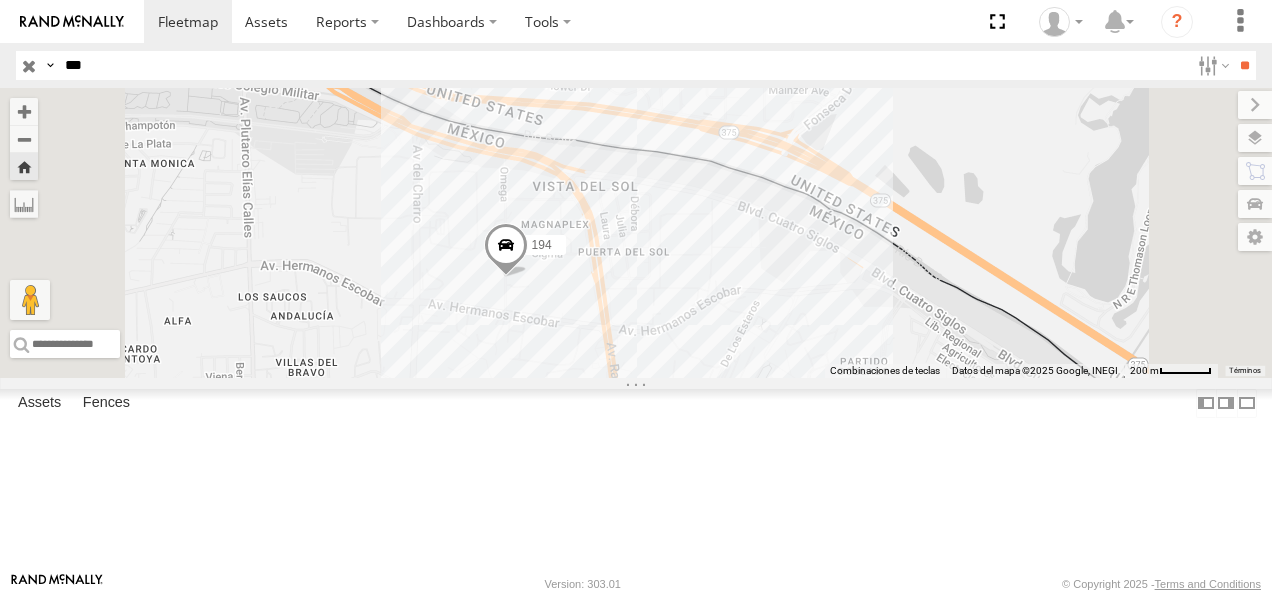 drag, startPoint x: 731, startPoint y: 345, endPoint x: 662, endPoint y: 400, distance: 88.23831 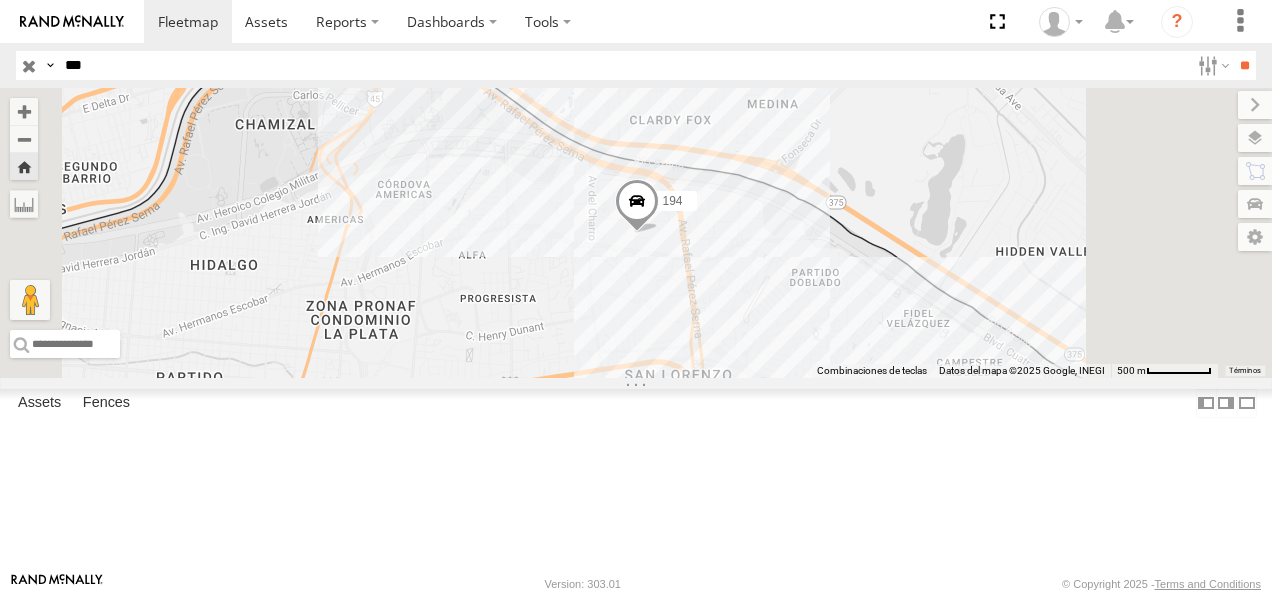 drag, startPoint x: 130, startPoint y: 68, endPoint x: 43, endPoint y: 67, distance: 87.005745 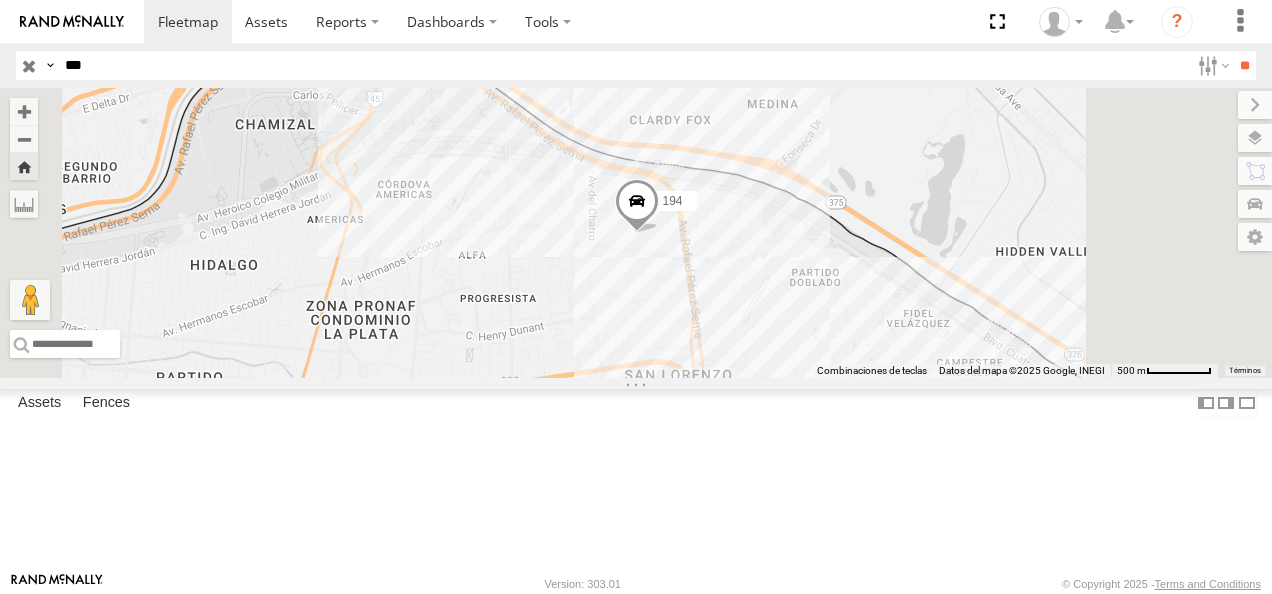 type on "***" 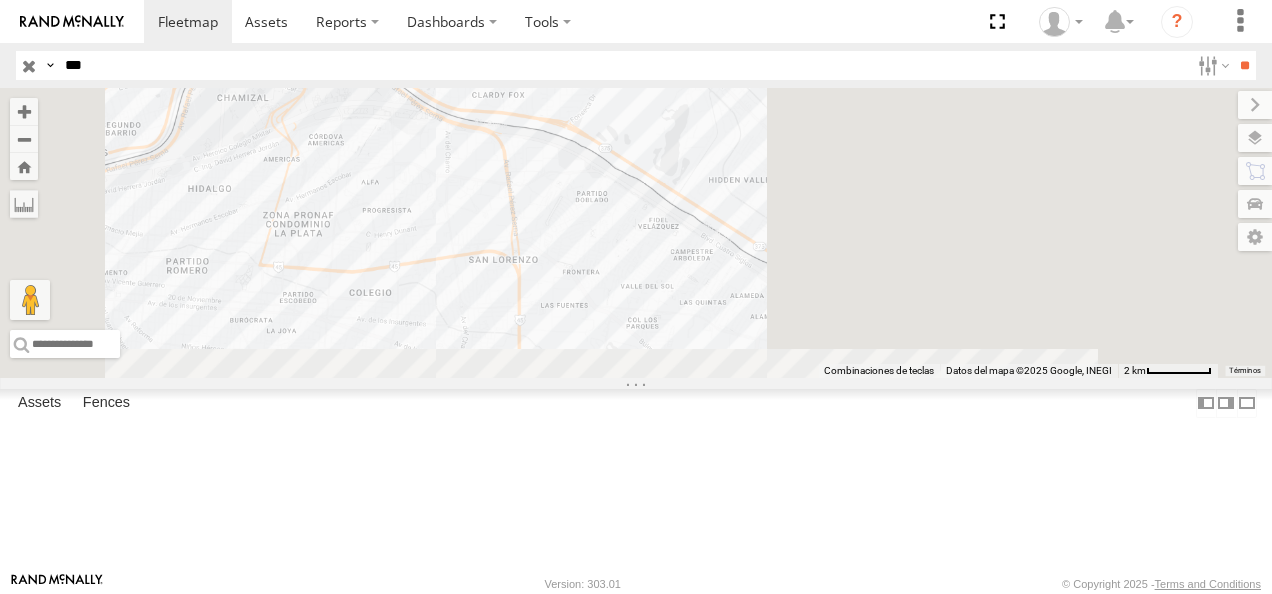 click on "626
FLEX NORTE" at bounding box center [0, 0] 